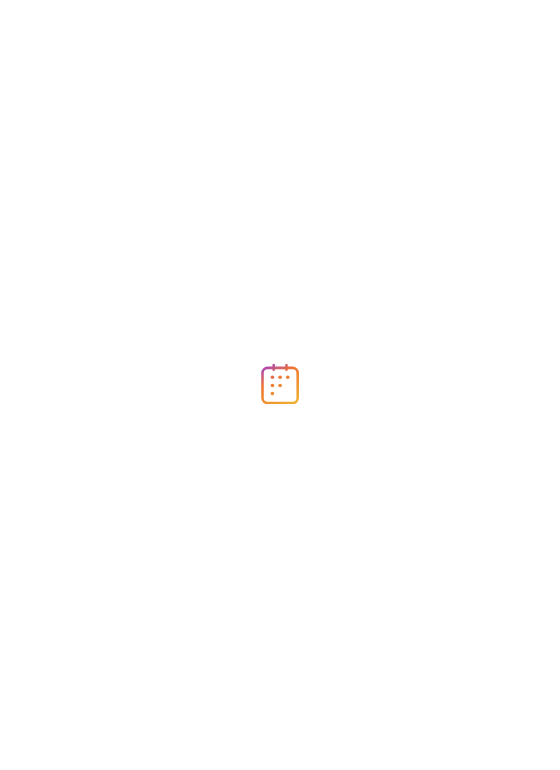 scroll, scrollTop: 0, scrollLeft: 0, axis: both 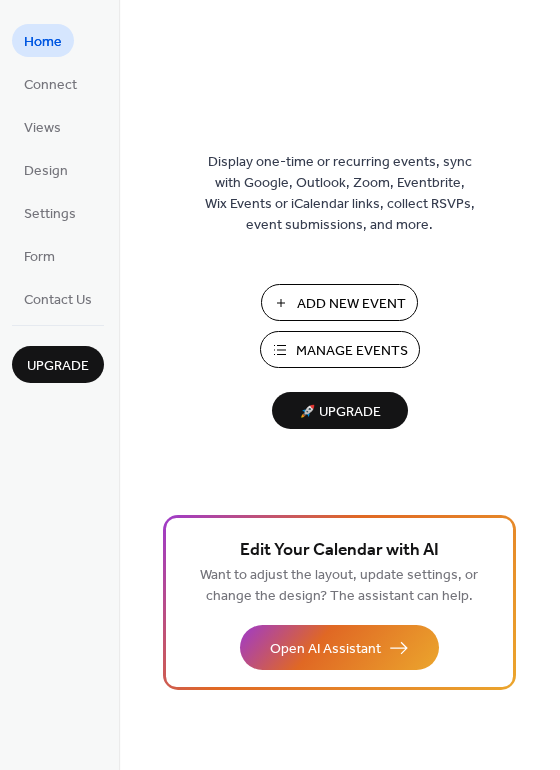 click on "Manage Events" at bounding box center [352, 351] 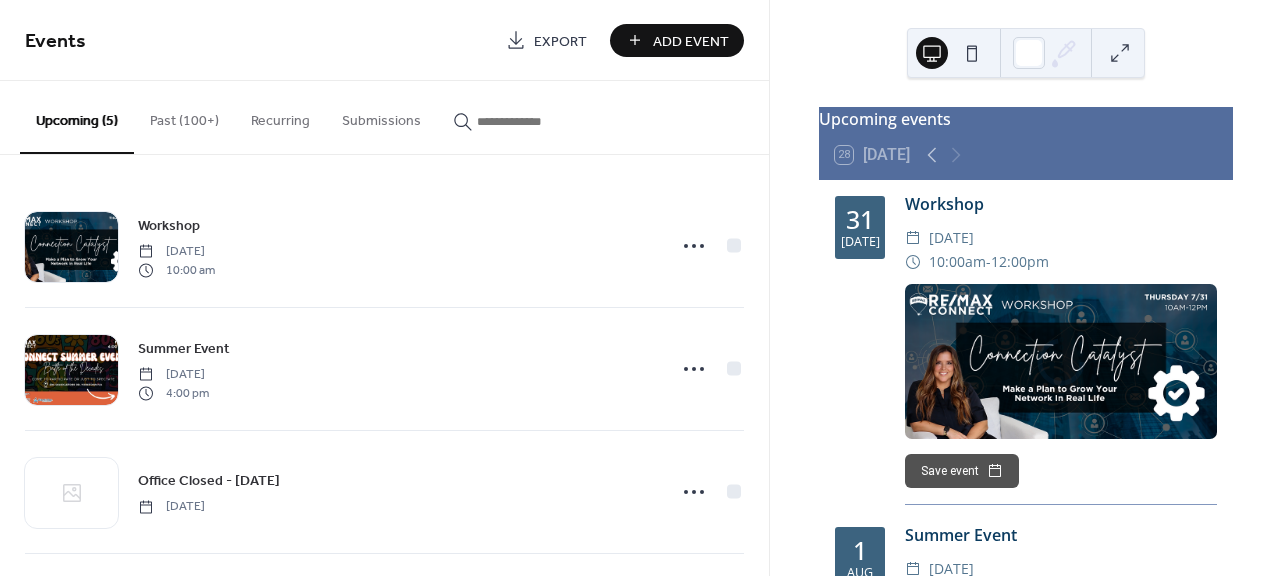 scroll, scrollTop: 0, scrollLeft: 0, axis: both 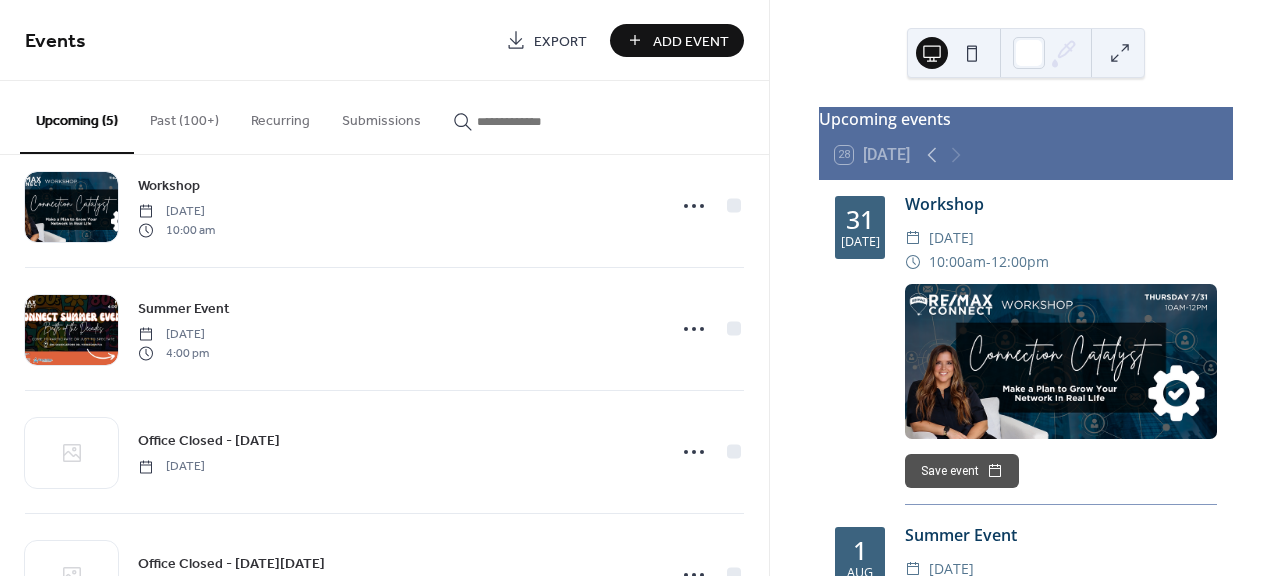click on "Add Event" at bounding box center (691, 41) 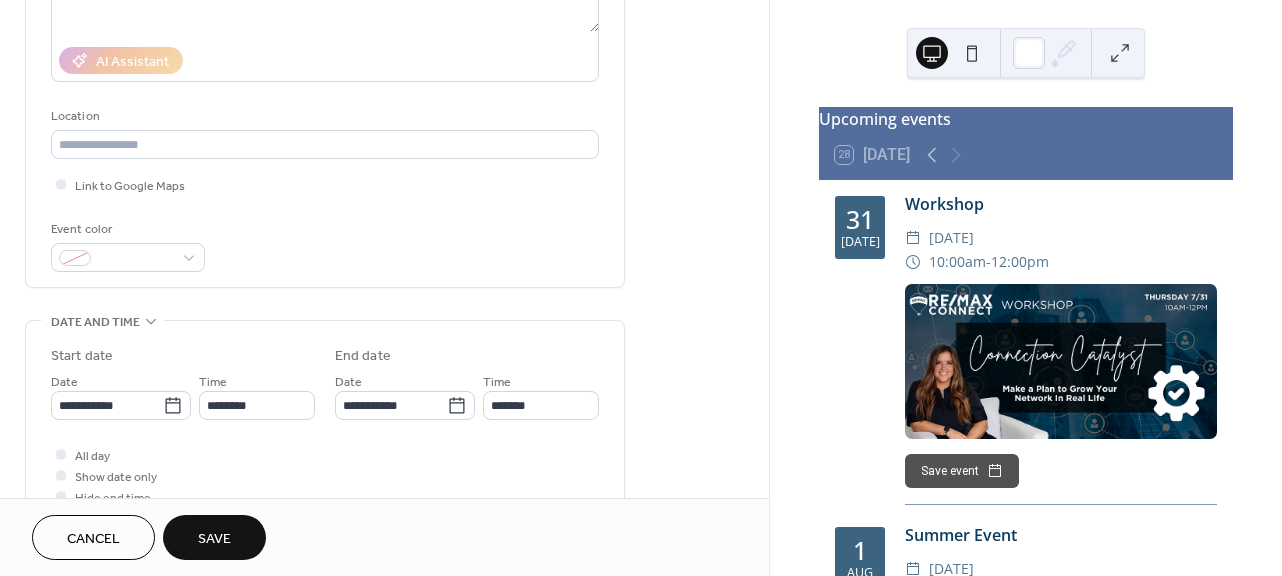 scroll, scrollTop: 332, scrollLeft: 0, axis: vertical 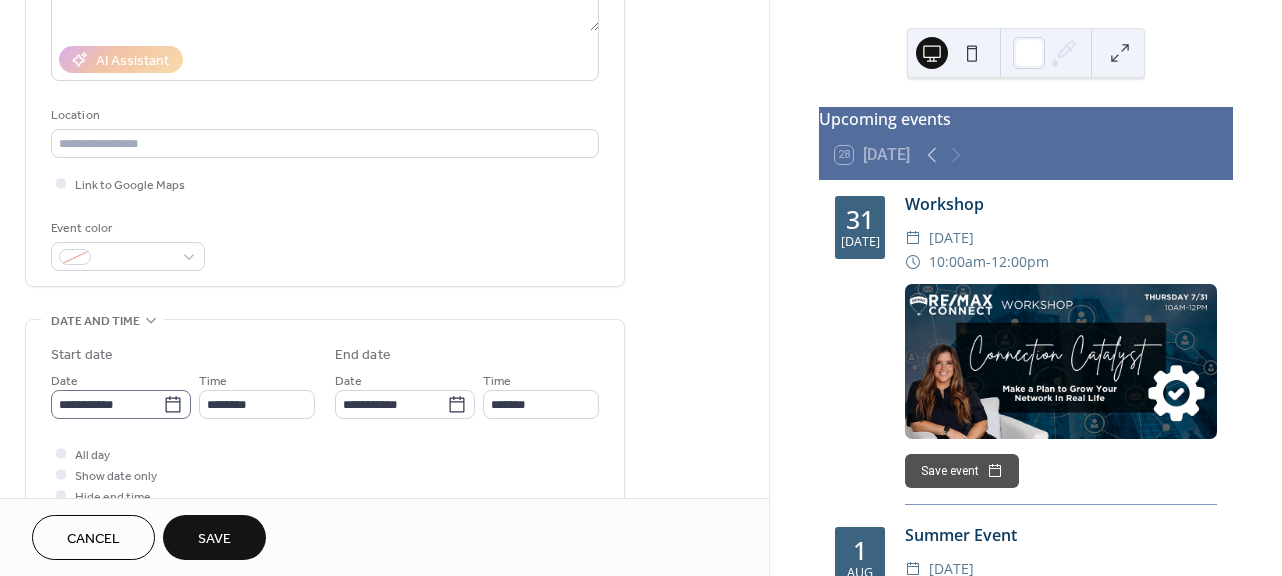 type on "********" 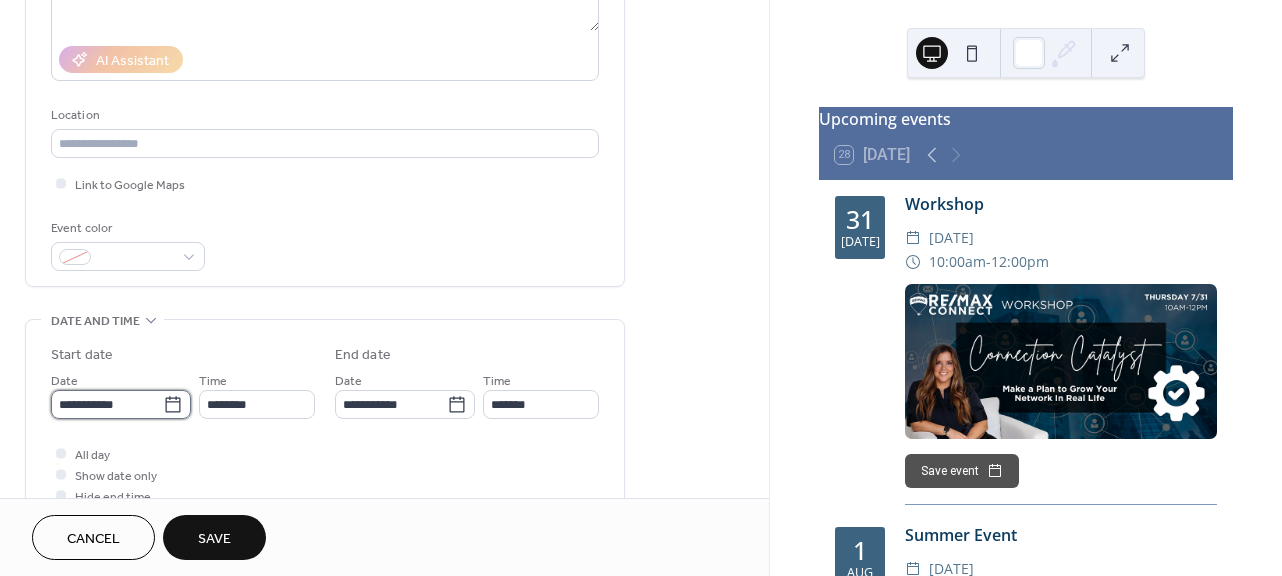 click on "**********" at bounding box center (107, 404) 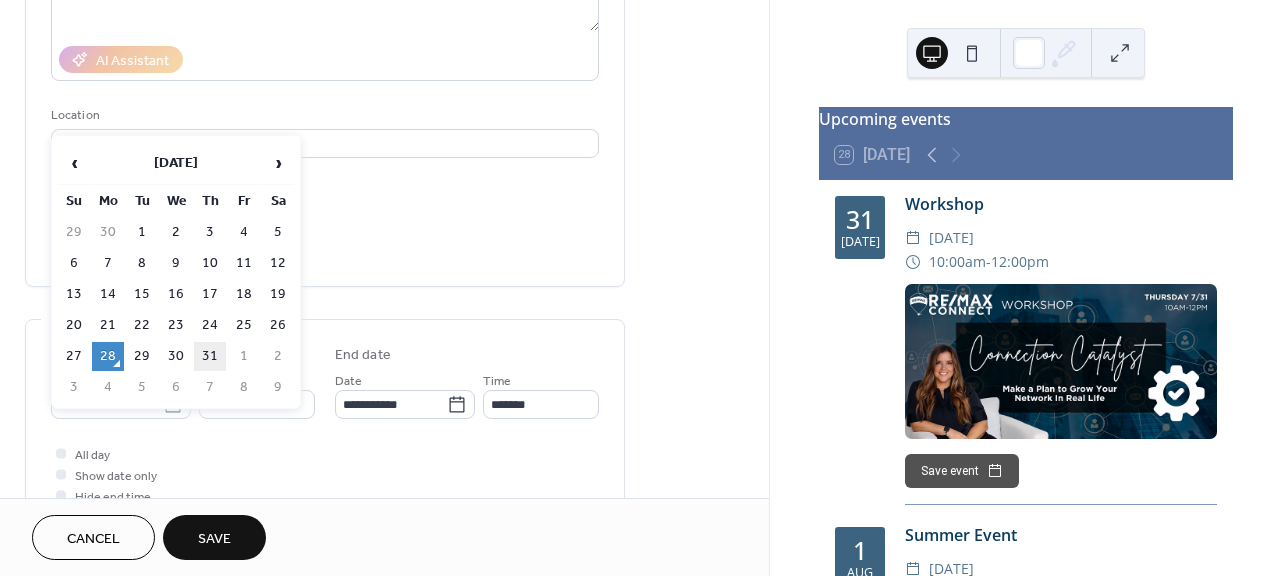 click on "31" at bounding box center [210, 356] 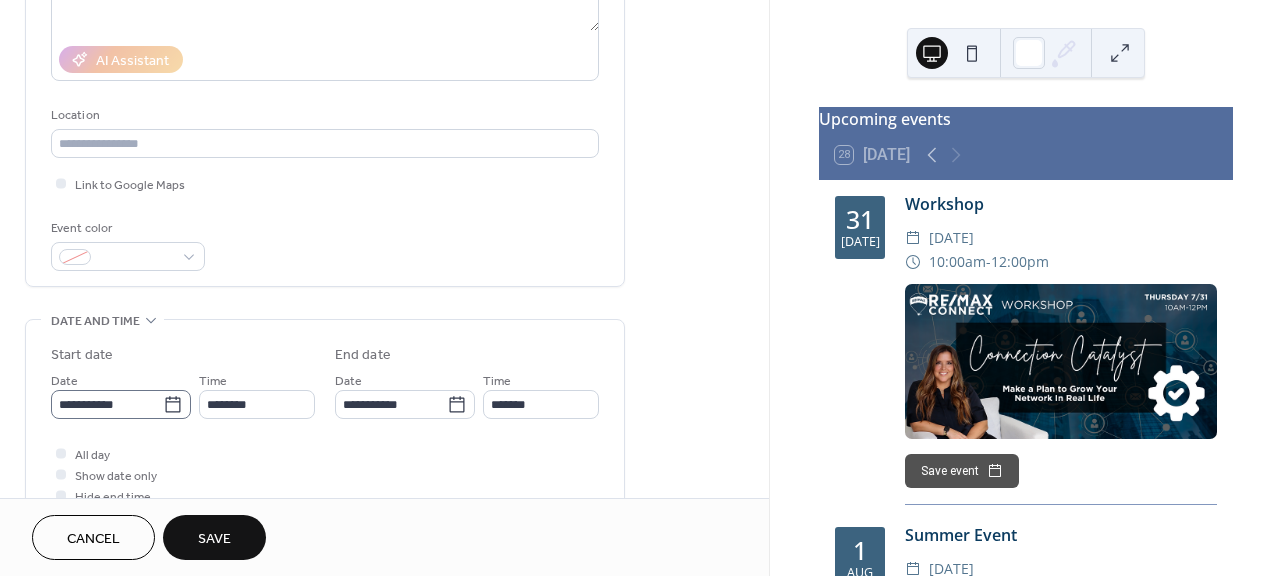 click 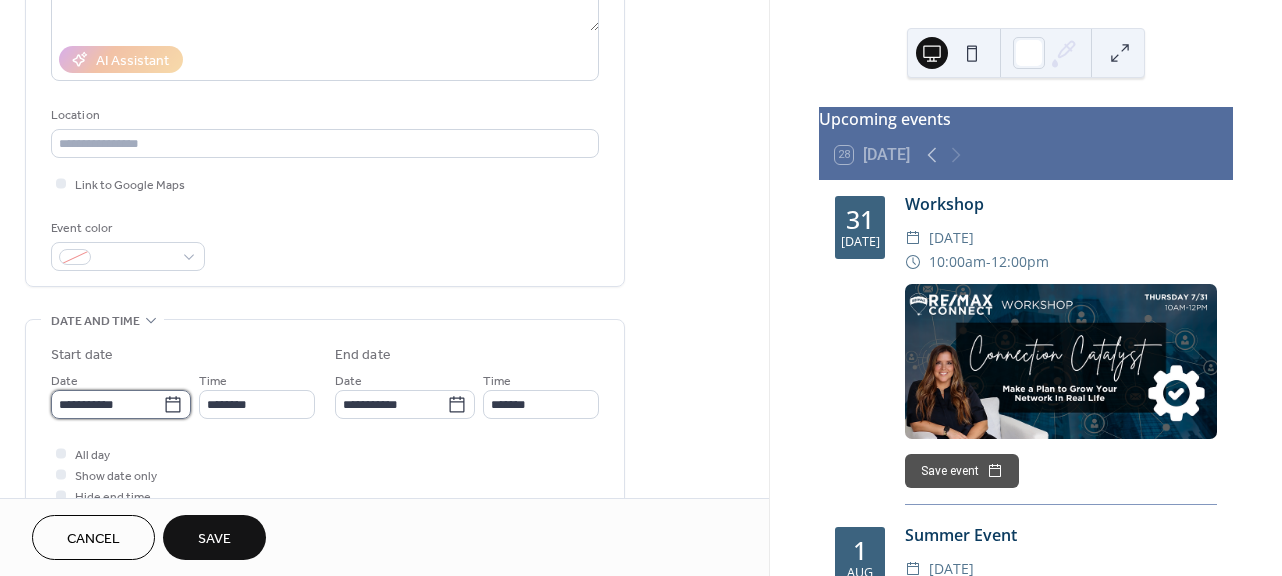 click on "**********" at bounding box center [107, 404] 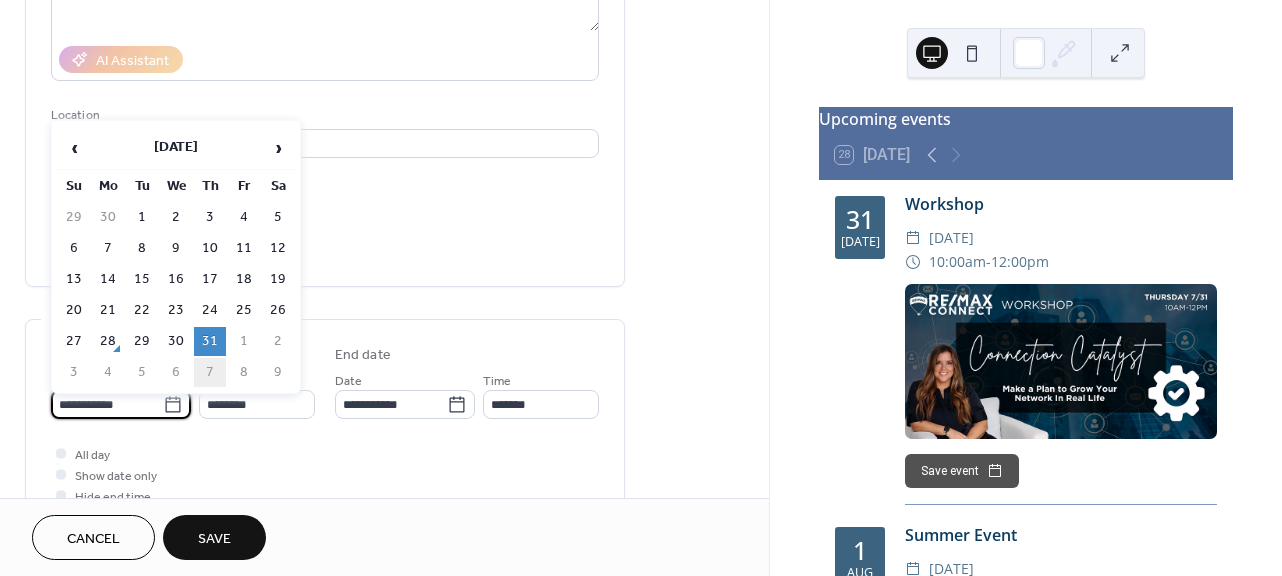 click on "7" at bounding box center [210, 372] 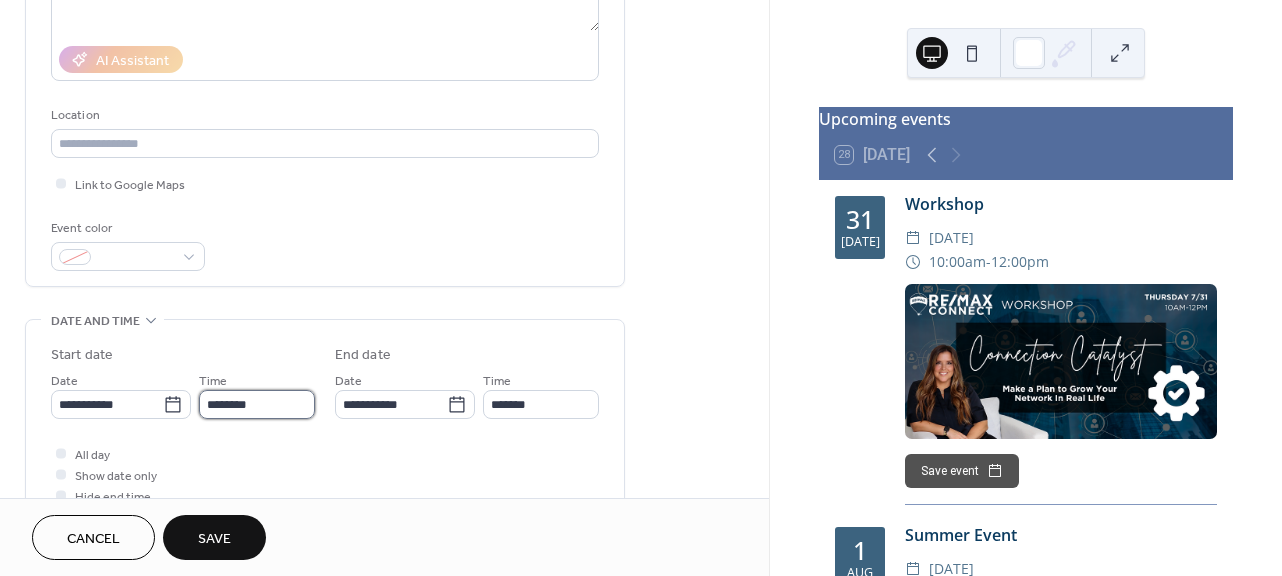 click on "********" at bounding box center [257, 404] 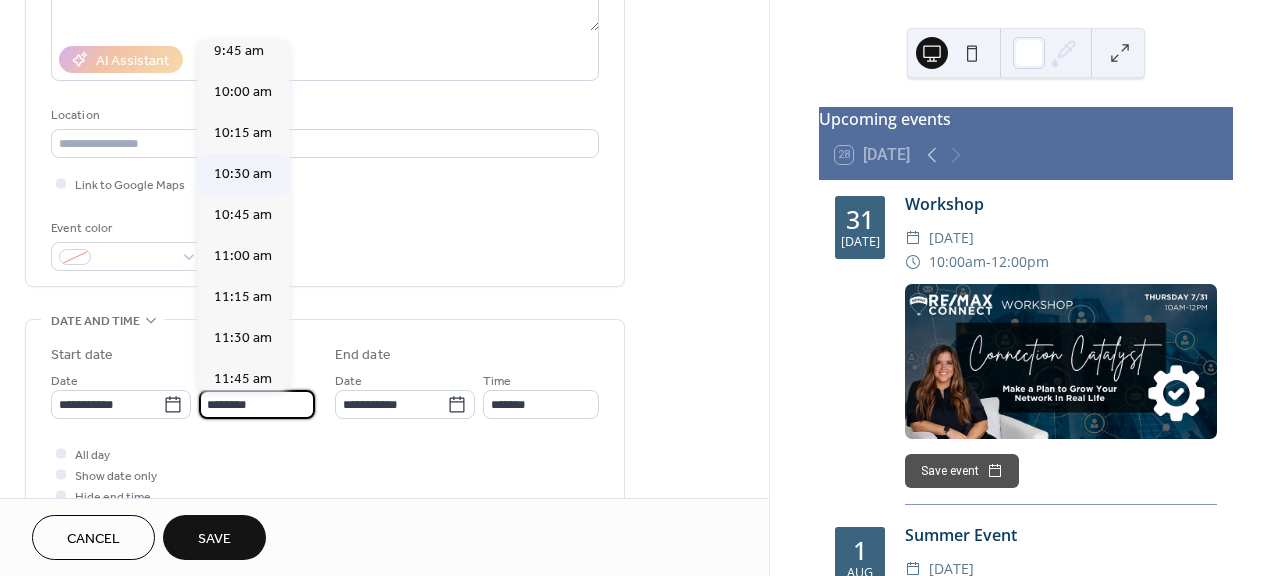 scroll, scrollTop: 1596, scrollLeft: 0, axis: vertical 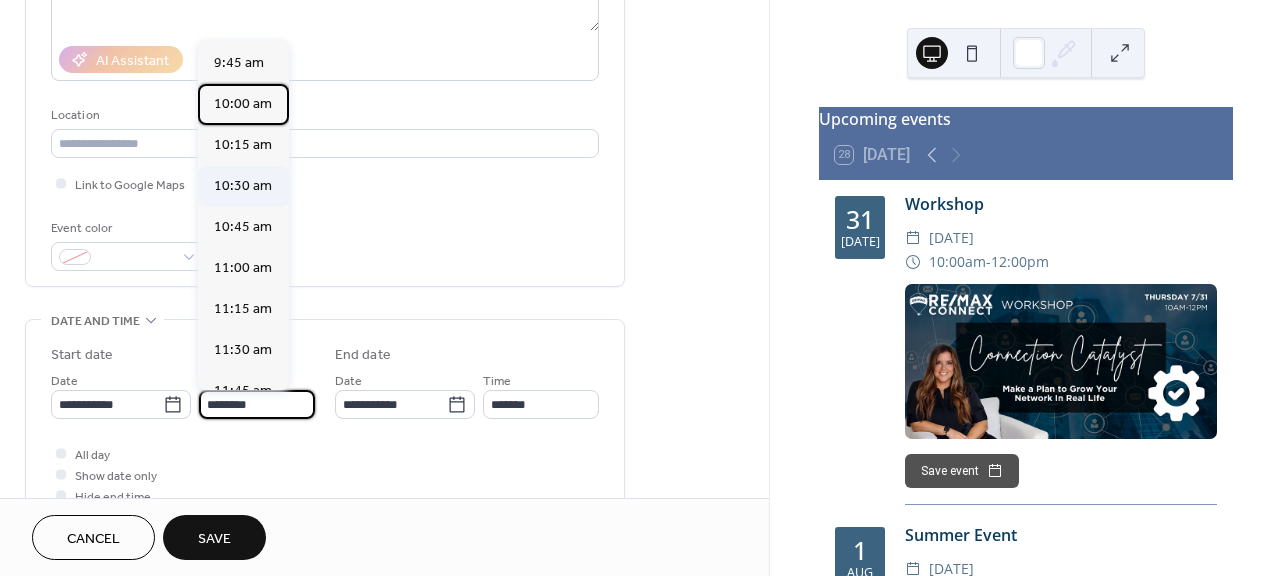 click on "10:00 am" at bounding box center [243, 104] 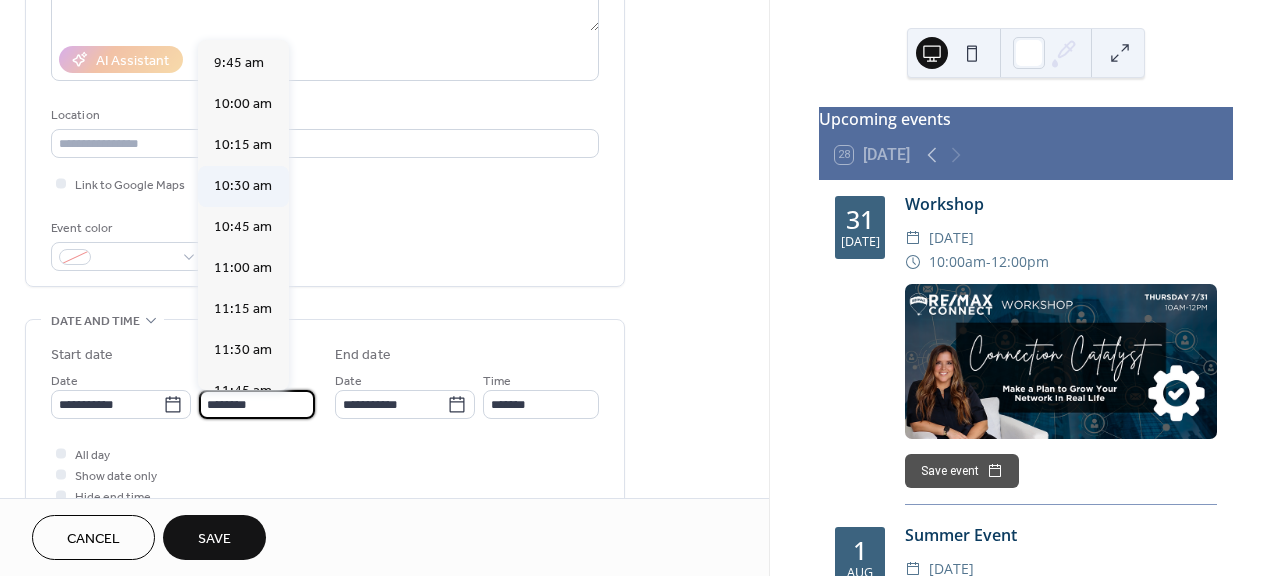 type on "********" 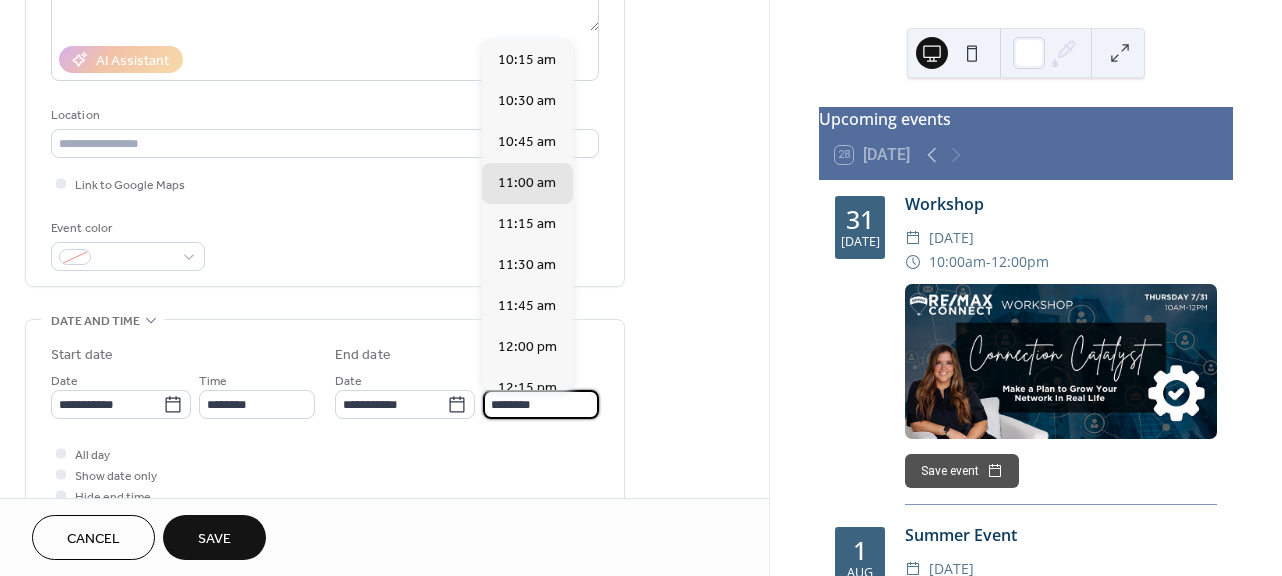 click on "********" at bounding box center [541, 404] 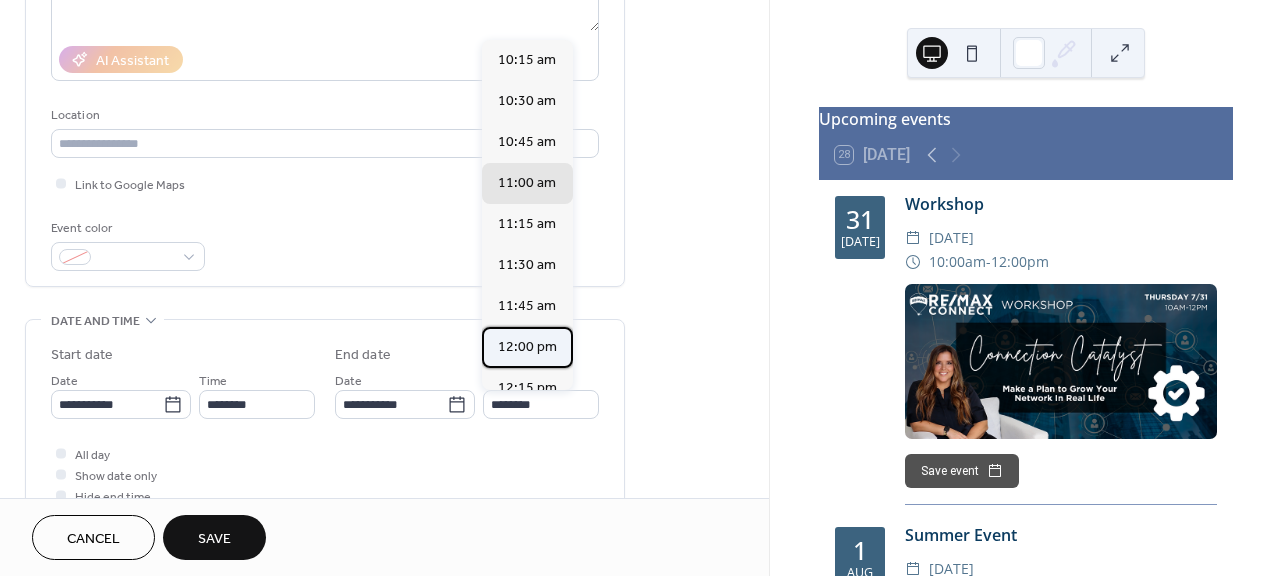click on "12:00 pm" at bounding box center (527, 347) 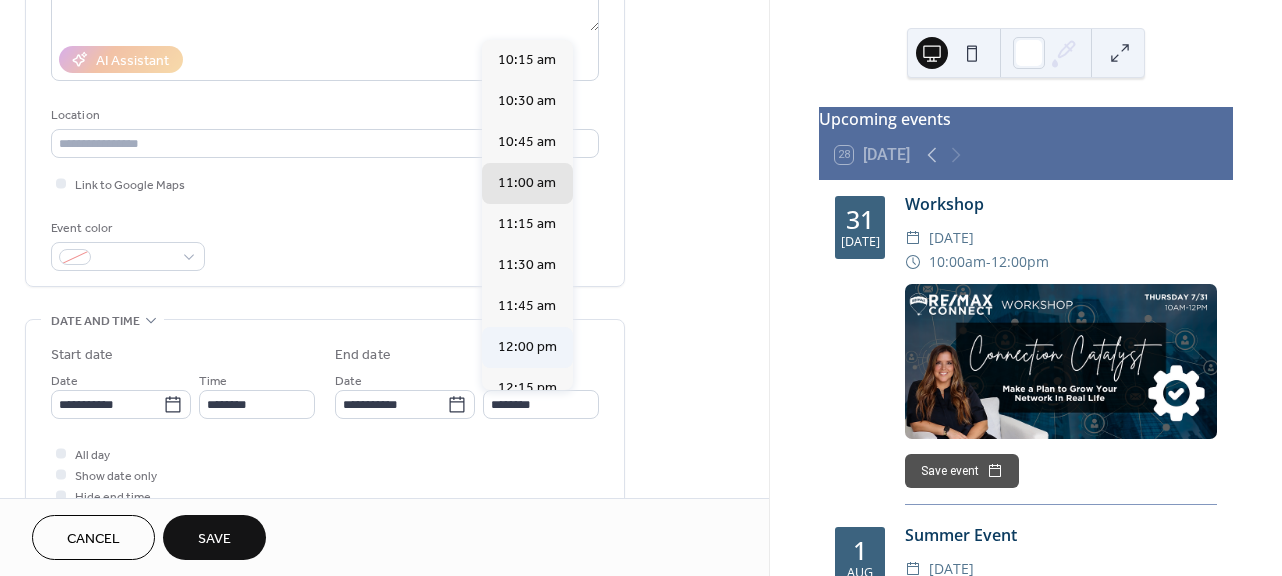 type on "********" 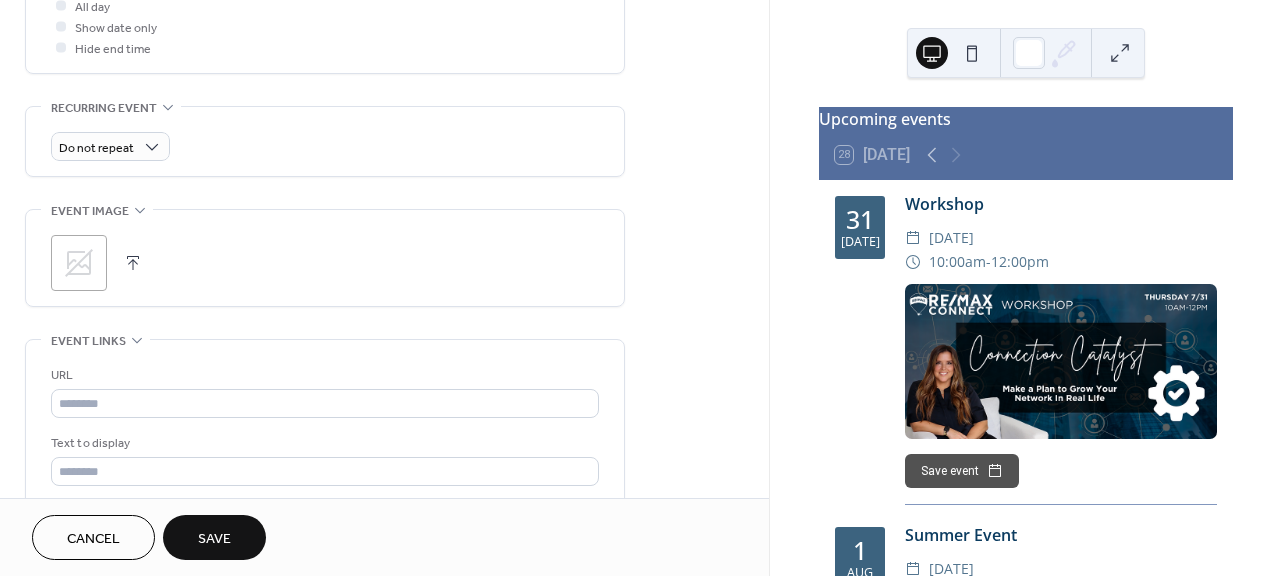 scroll, scrollTop: 782, scrollLeft: 0, axis: vertical 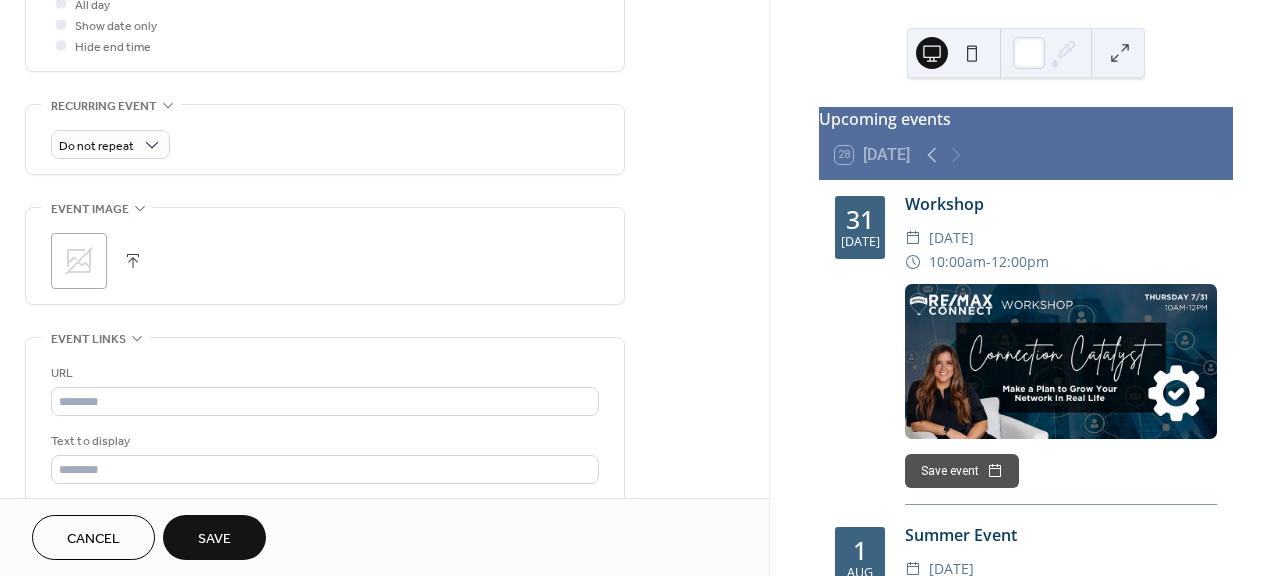 click at bounding box center [133, 261] 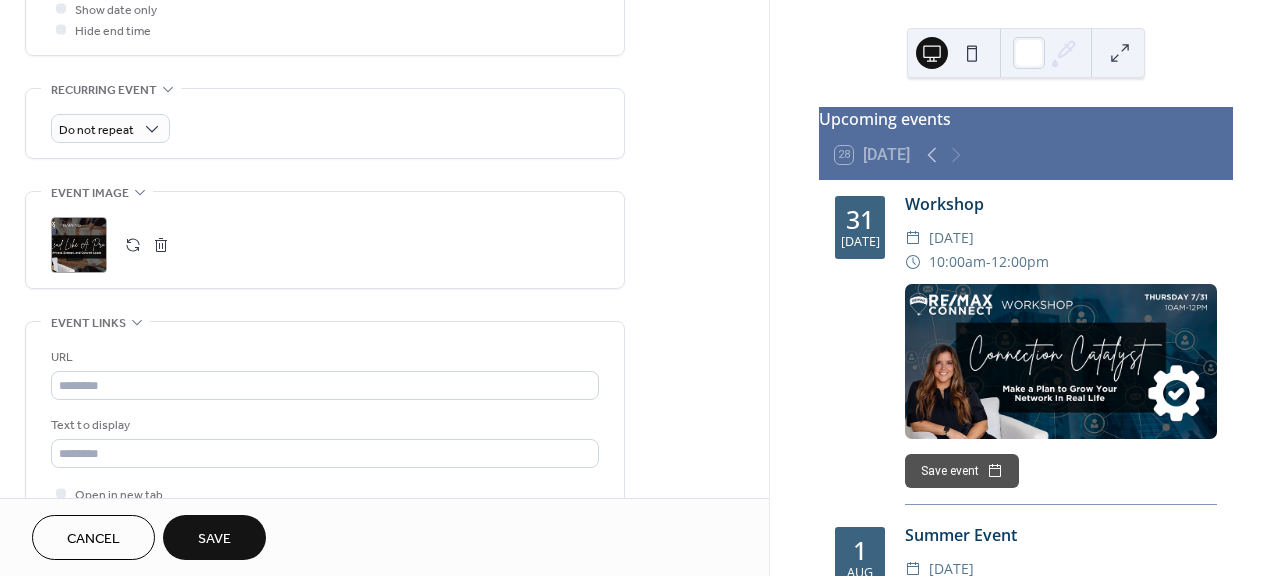 scroll, scrollTop: 867, scrollLeft: 0, axis: vertical 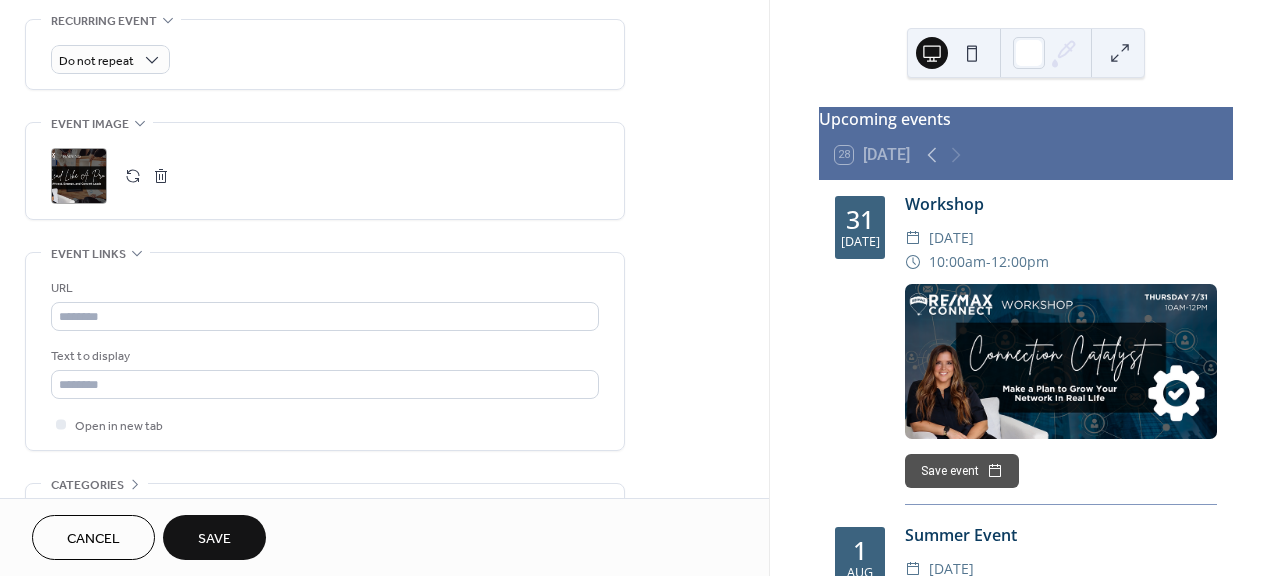 click on "Save" at bounding box center (214, 537) 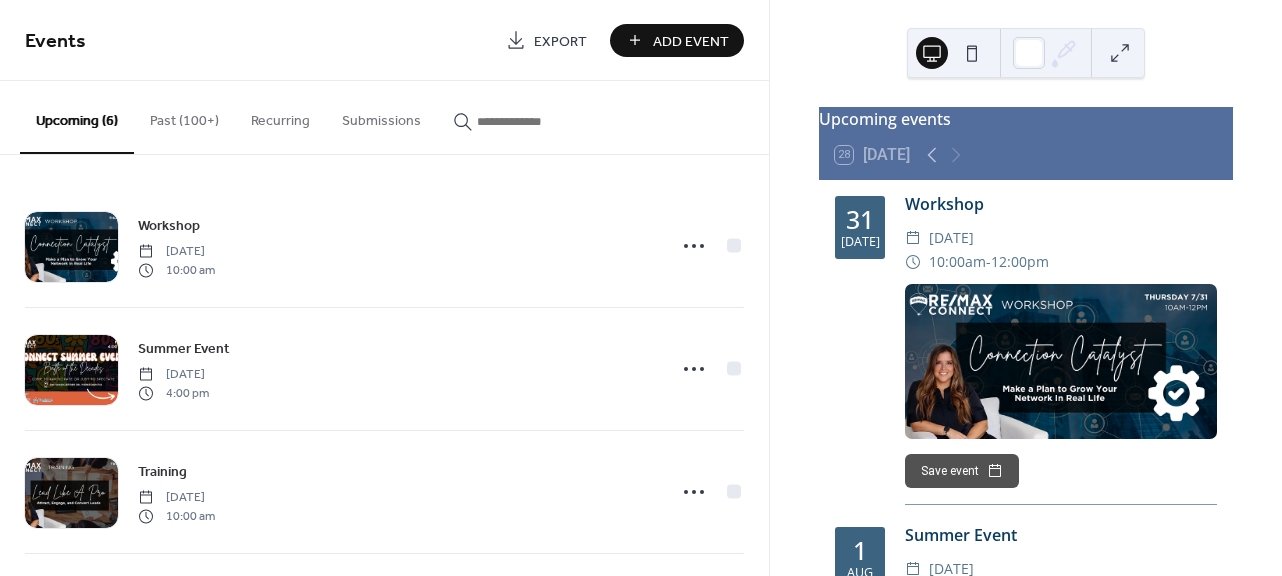 click on "Add Event" at bounding box center [691, 41] 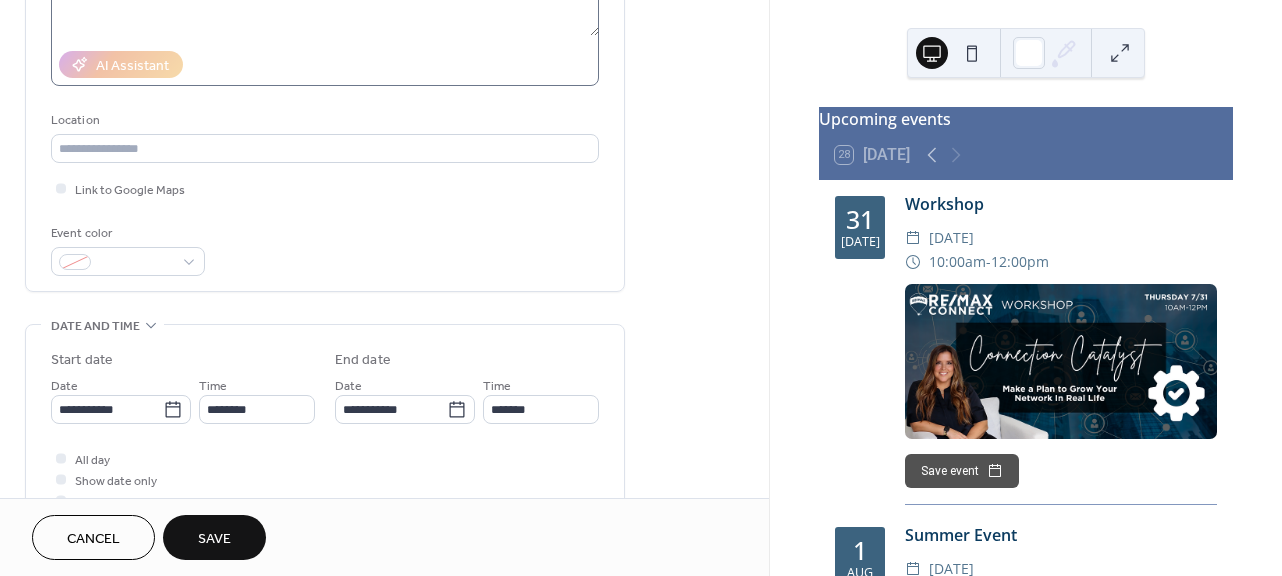 scroll, scrollTop: 332, scrollLeft: 0, axis: vertical 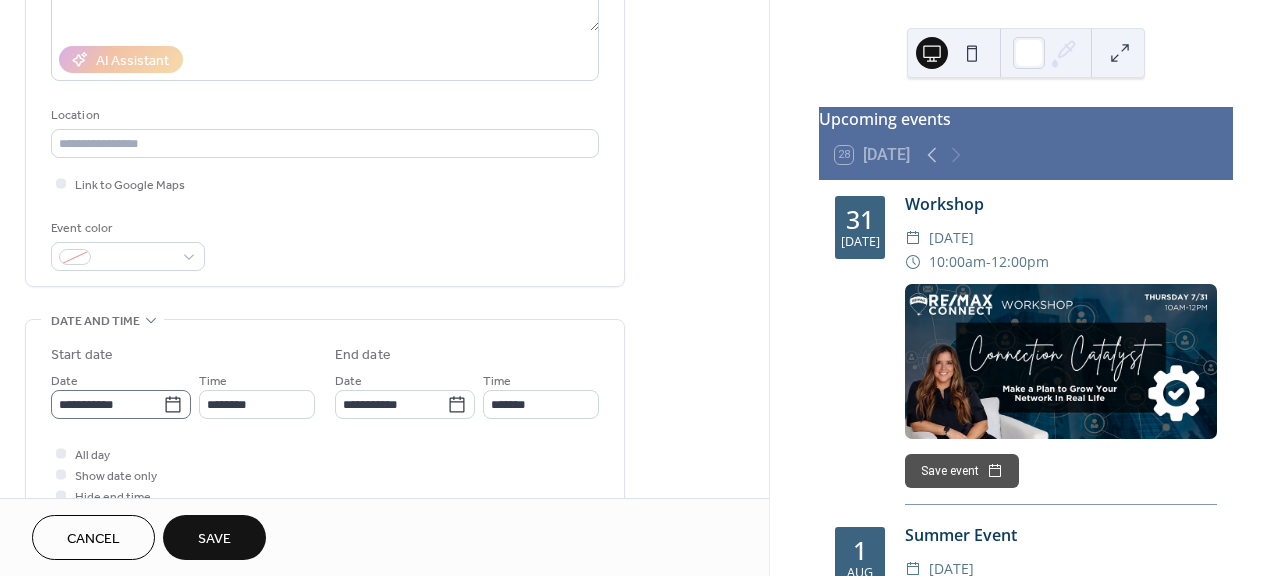 type on "********" 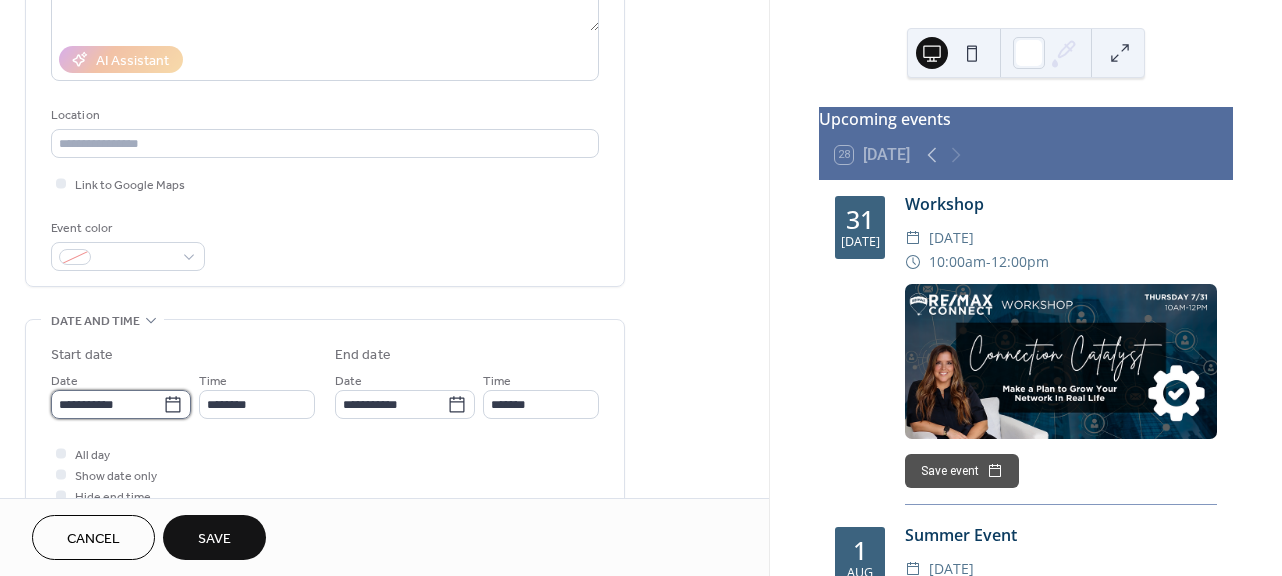 click on "**********" at bounding box center [107, 404] 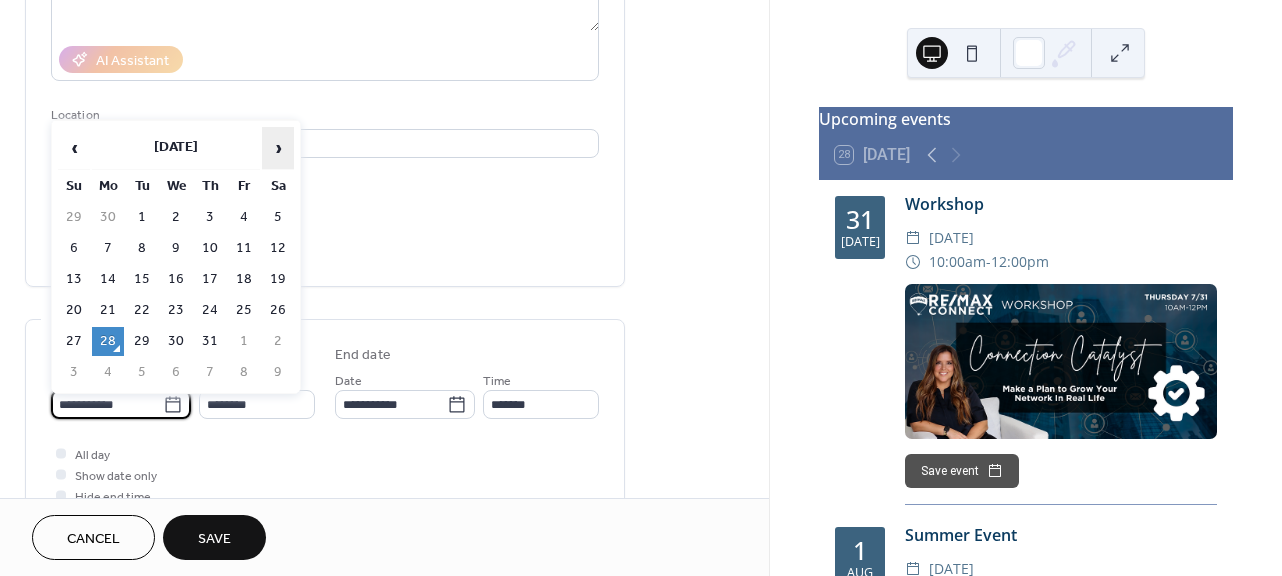 click on "›" at bounding box center (278, 148) 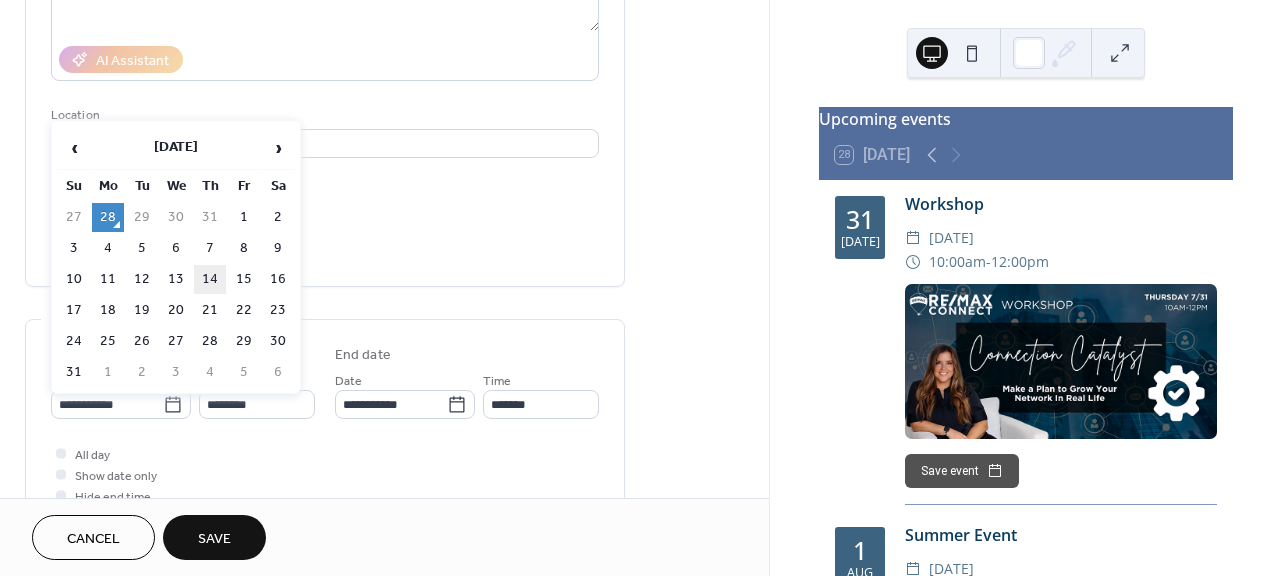 click on "14" at bounding box center (210, 279) 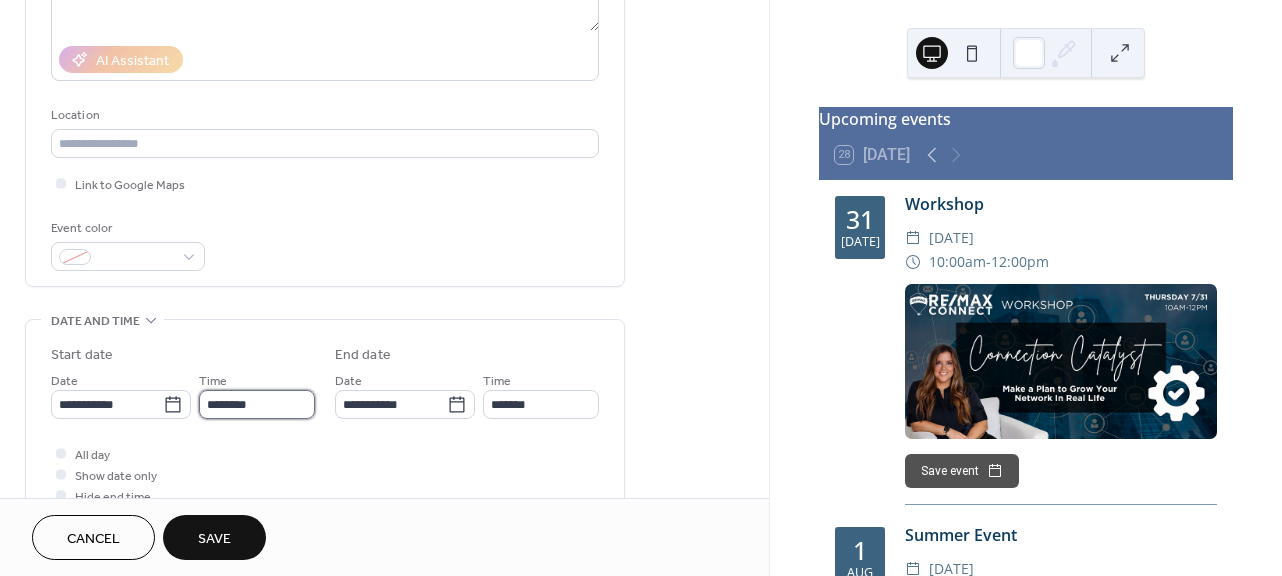 click on "********" at bounding box center [257, 404] 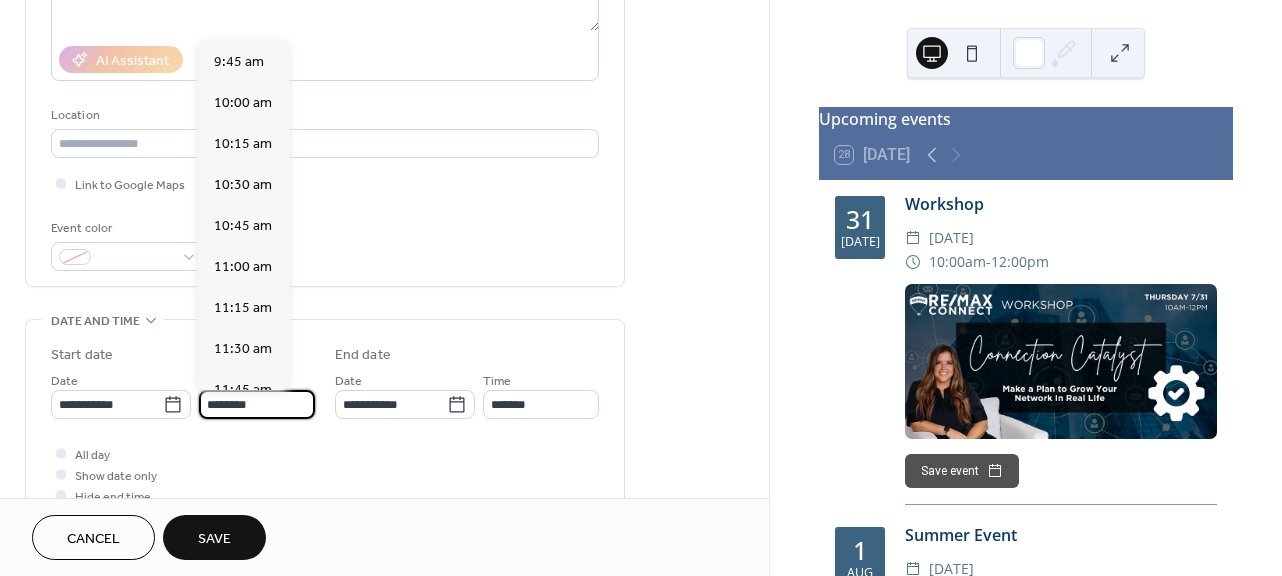 scroll, scrollTop: 1582, scrollLeft: 0, axis: vertical 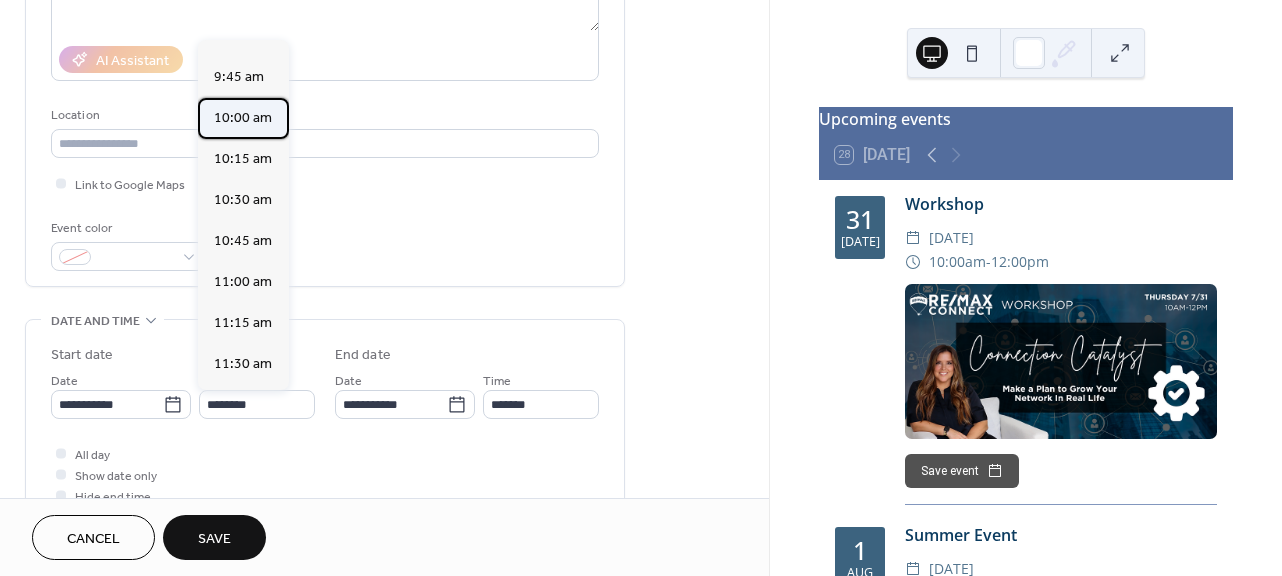 click on "10:00 am" at bounding box center (243, 118) 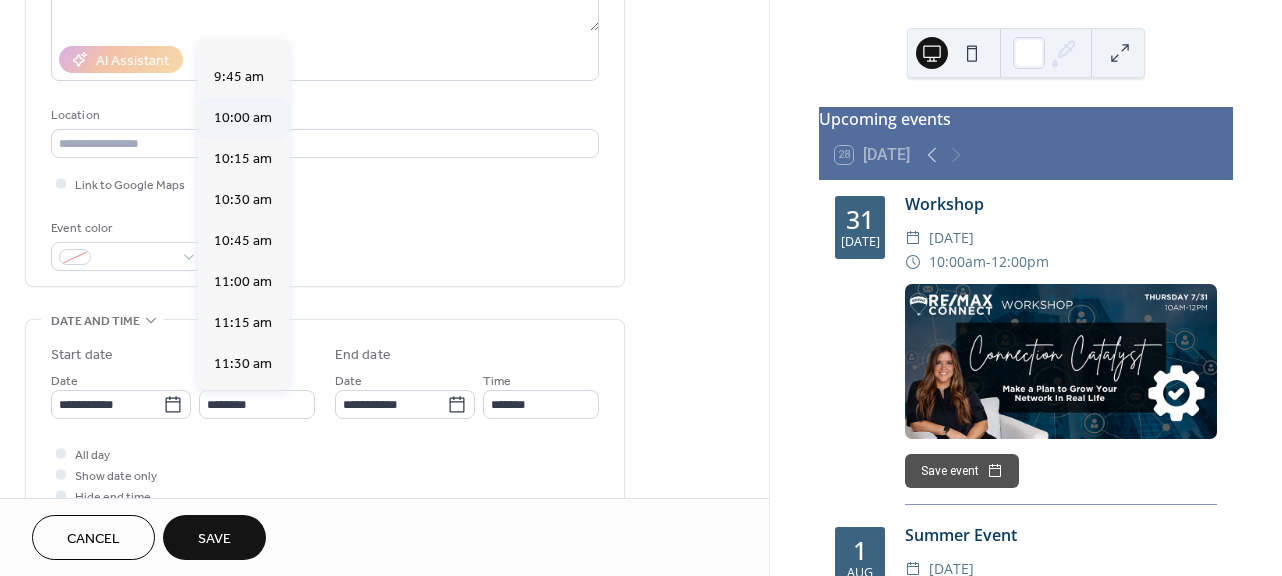 type on "********" 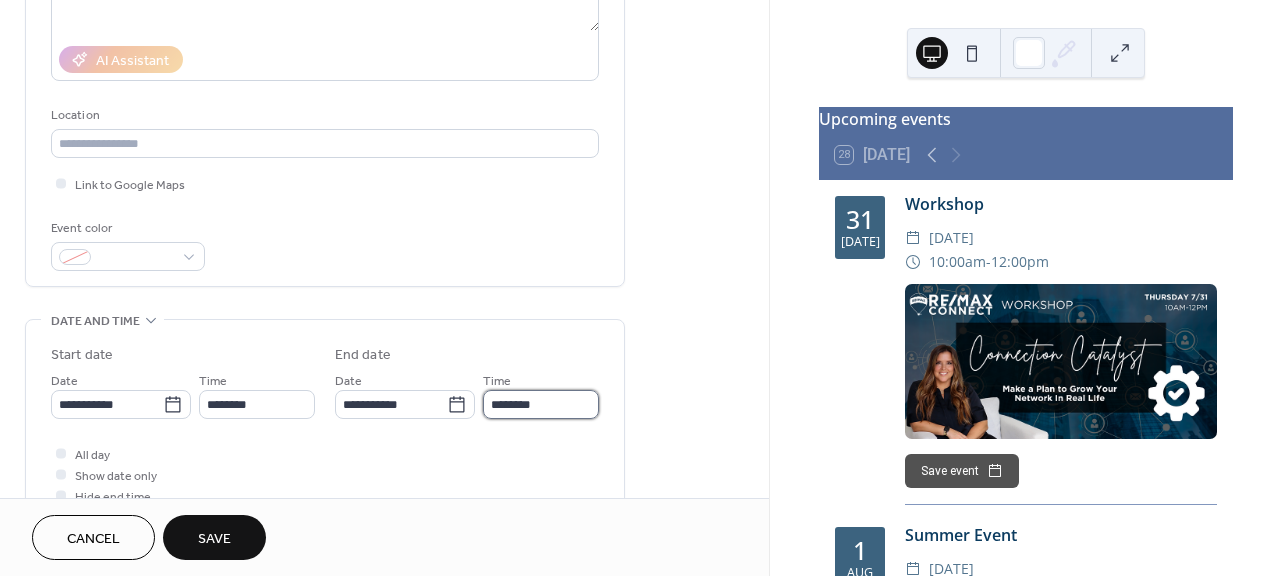 click on "********" at bounding box center (541, 404) 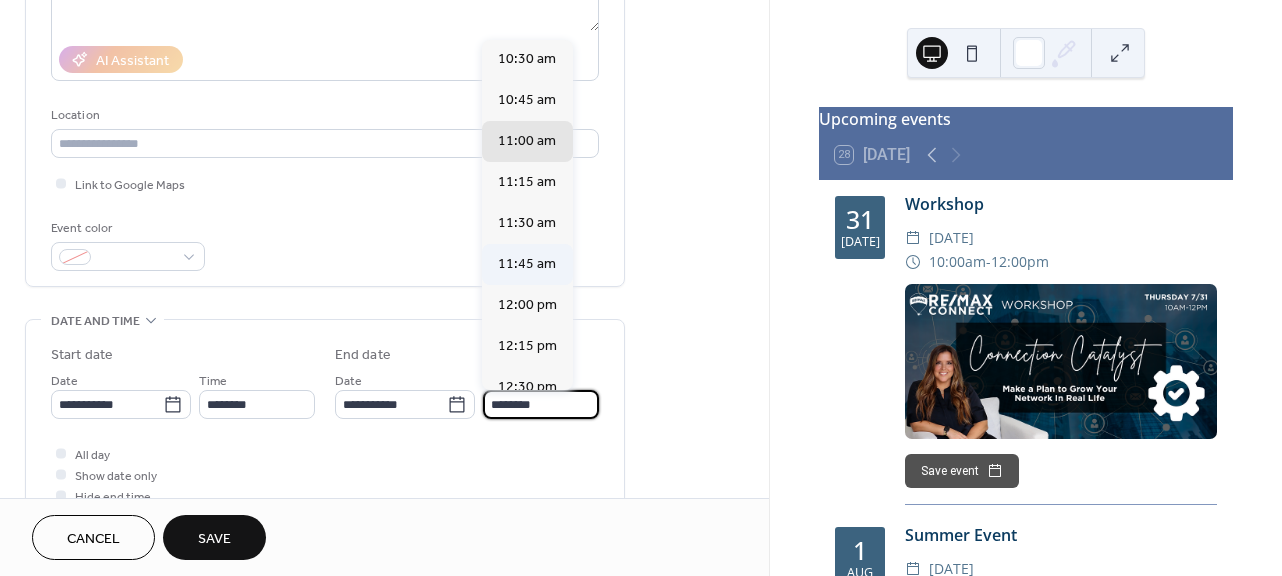 scroll, scrollTop: 45, scrollLeft: 0, axis: vertical 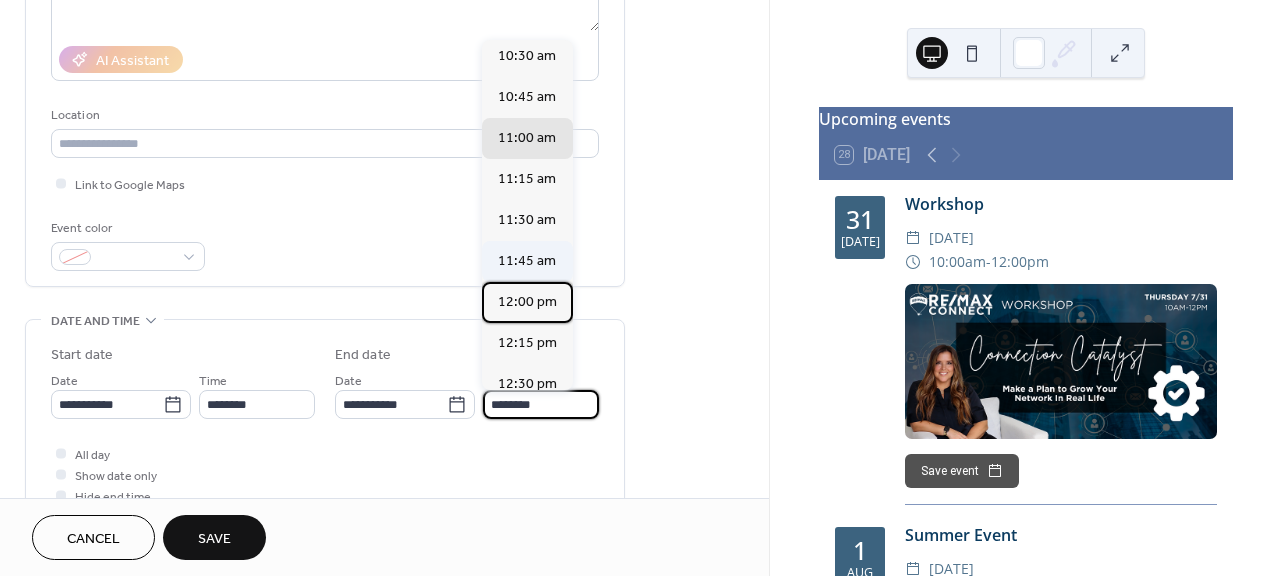 click on "12:00 pm" at bounding box center [527, 302] 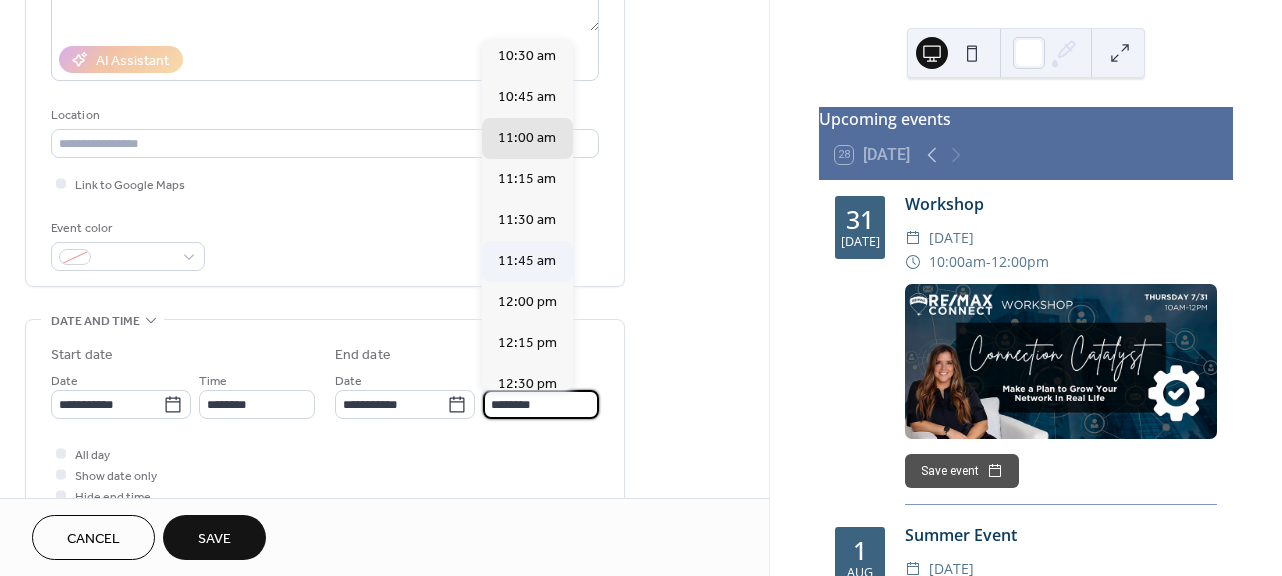 type on "********" 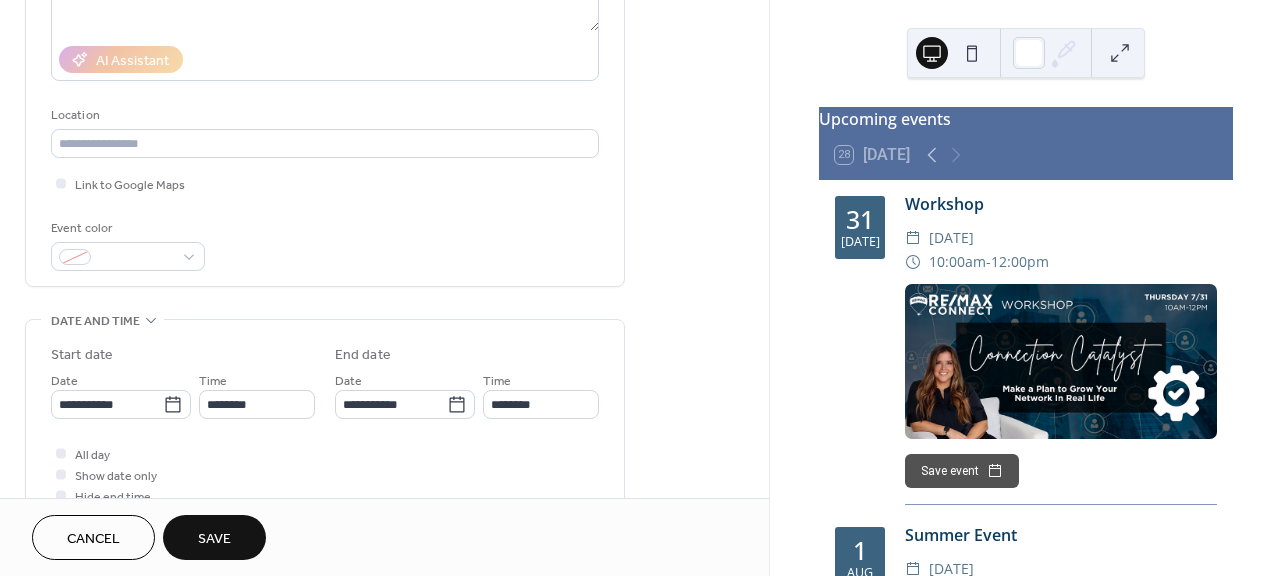 click on "Save" at bounding box center [214, 539] 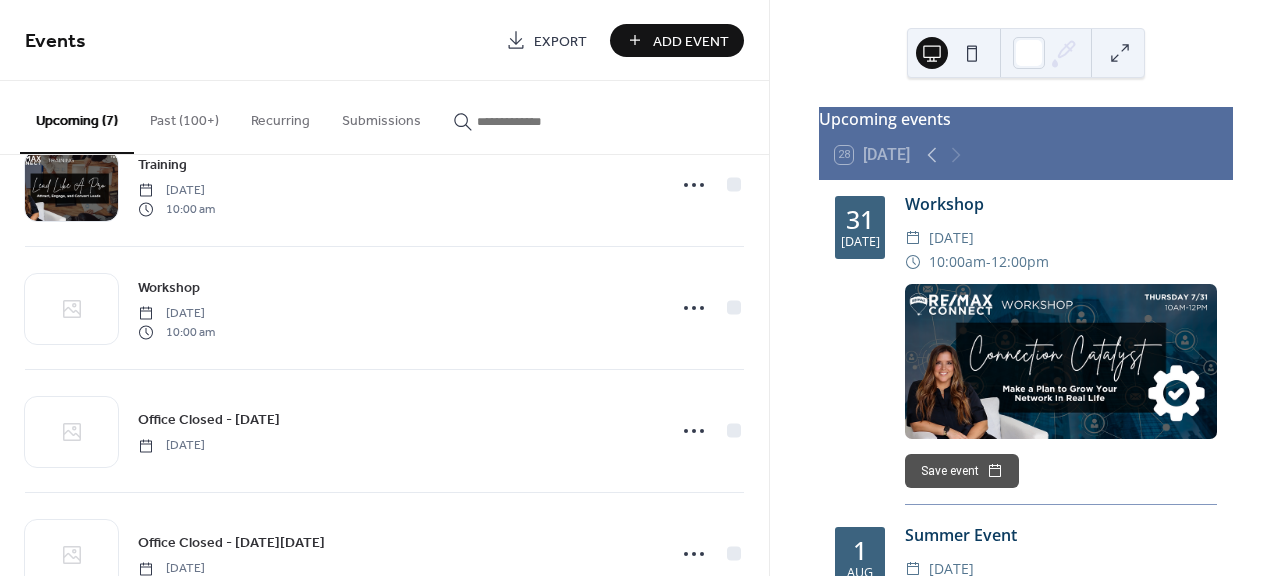 scroll, scrollTop: 321, scrollLeft: 0, axis: vertical 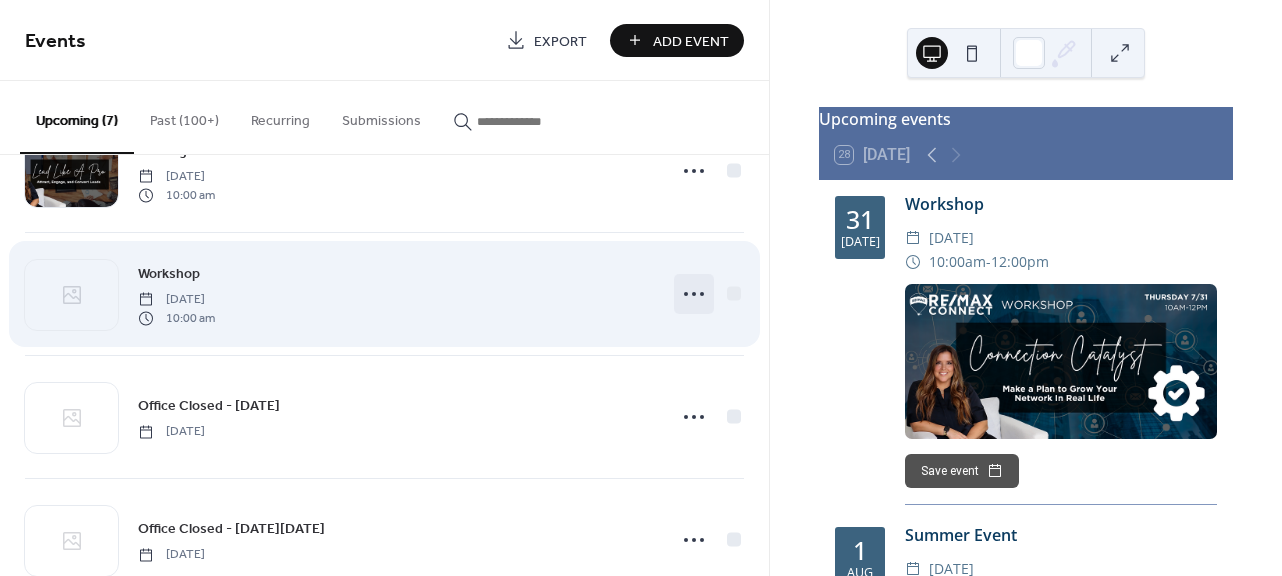 click 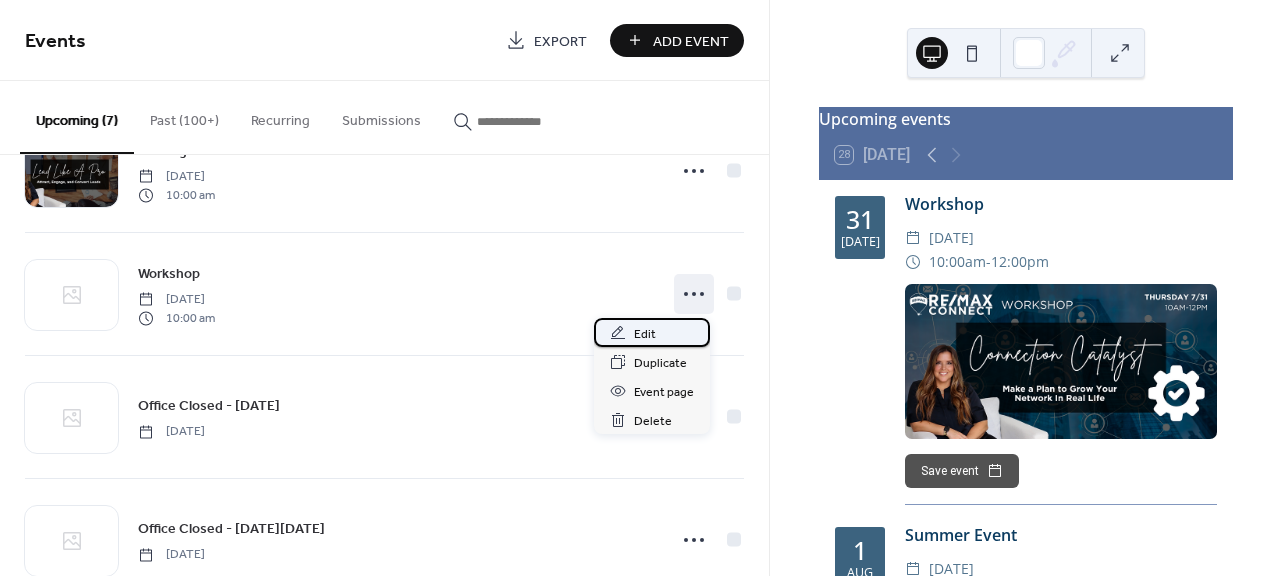 click on "Edit" at bounding box center [652, 332] 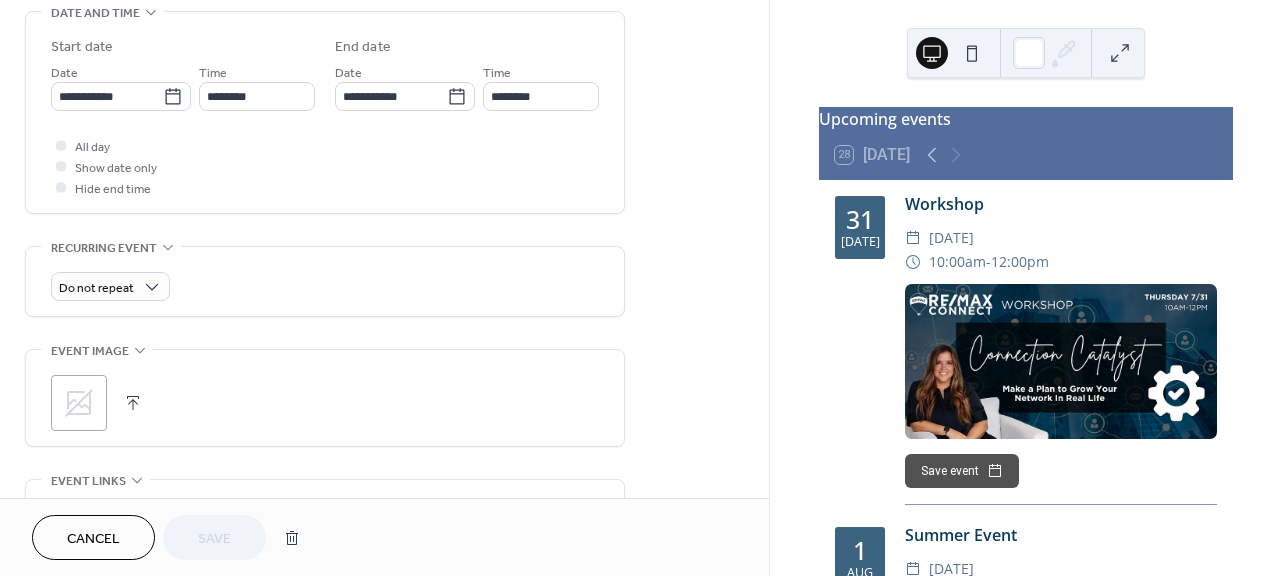 scroll, scrollTop: 647, scrollLeft: 0, axis: vertical 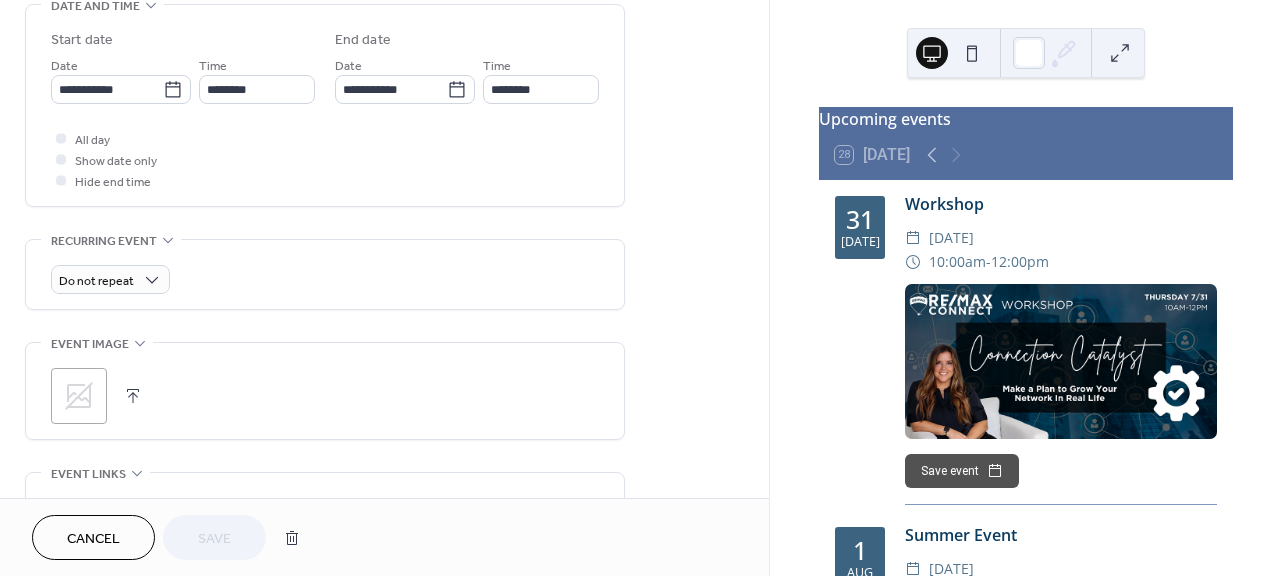 click at bounding box center (133, 396) 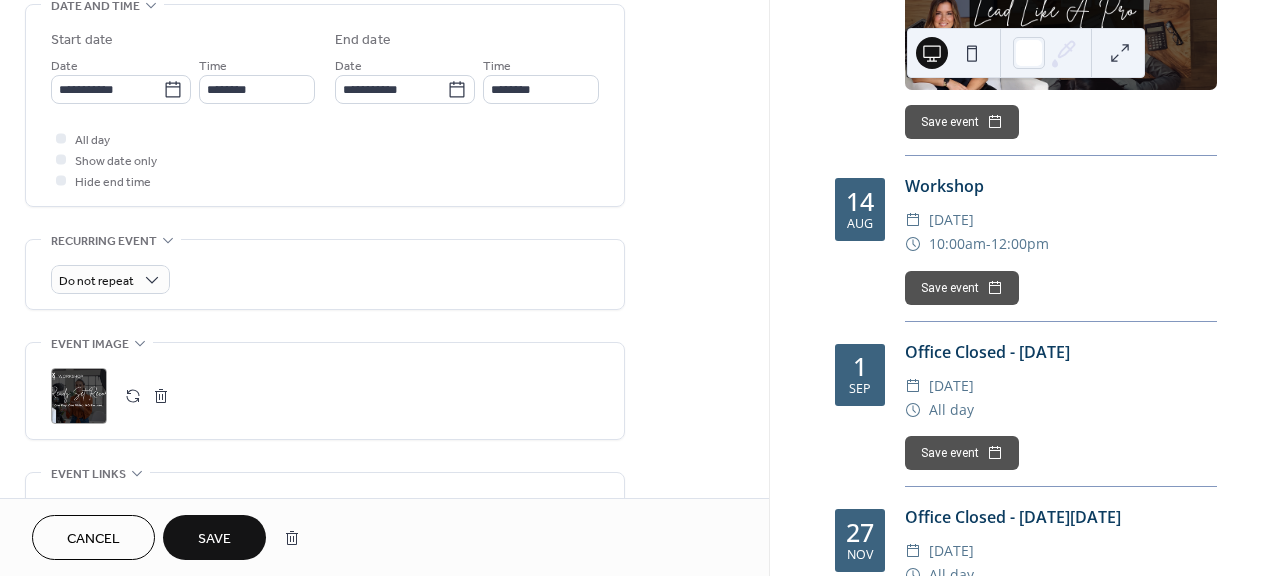 scroll, scrollTop: 1053, scrollLeft: 0, axis: vertical 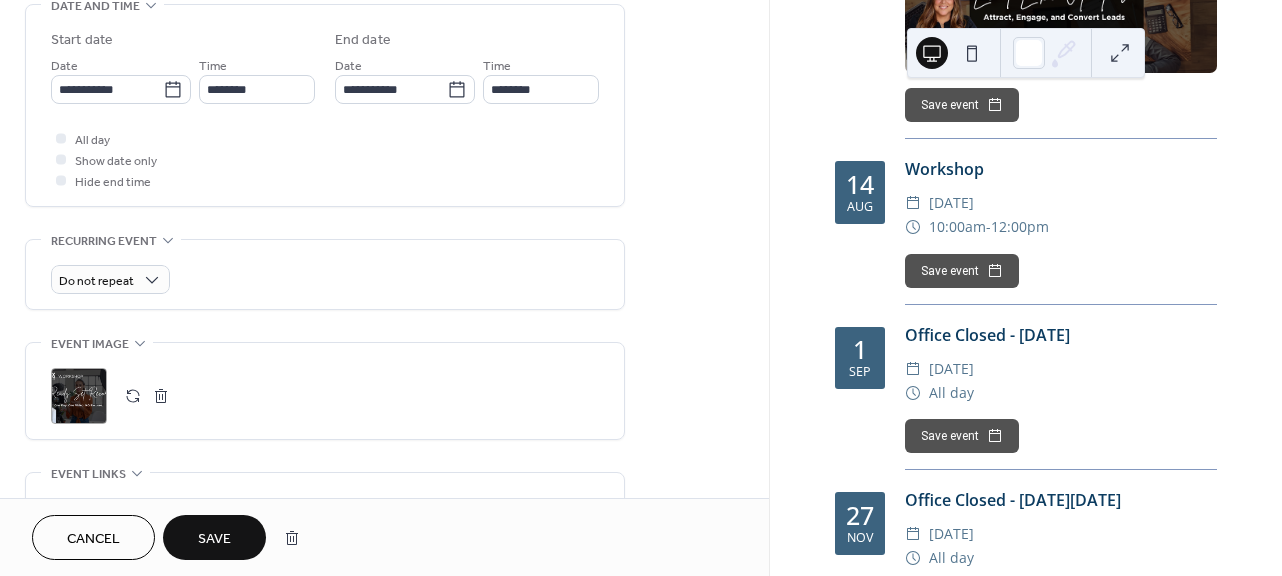 click on "Save" at bounding box center [214, 539] 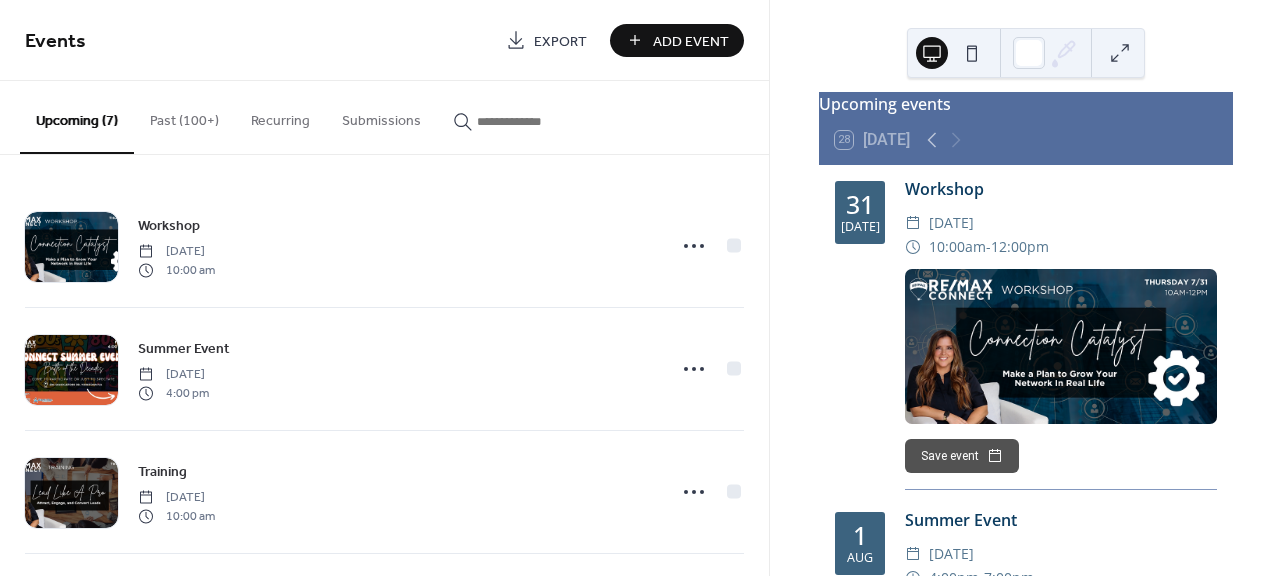 scroll, scrollTop: 0, scrollLeft: 0, axis: both 